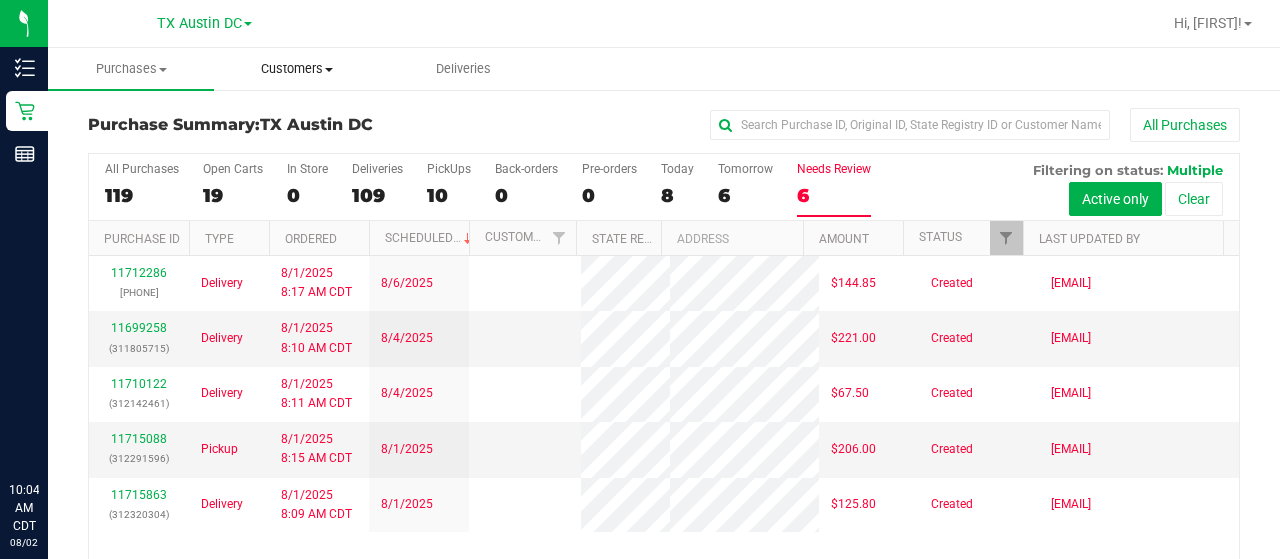 scroll, scrollTop: 0, scrollLeft: 0, axis: both 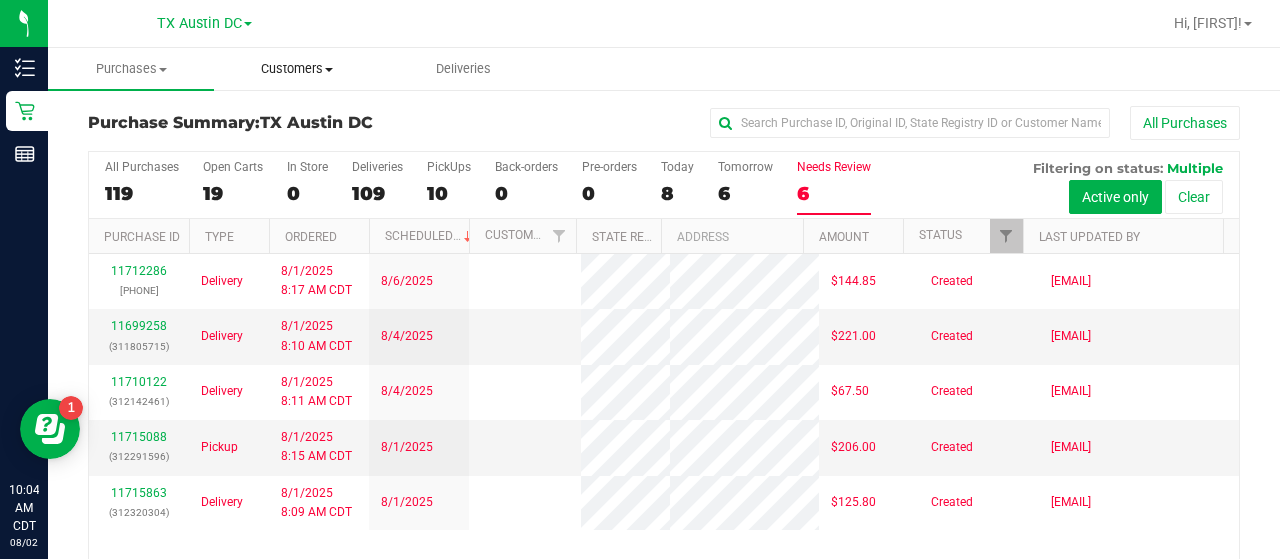 click on "Customers" at bounding box center [297, 69] 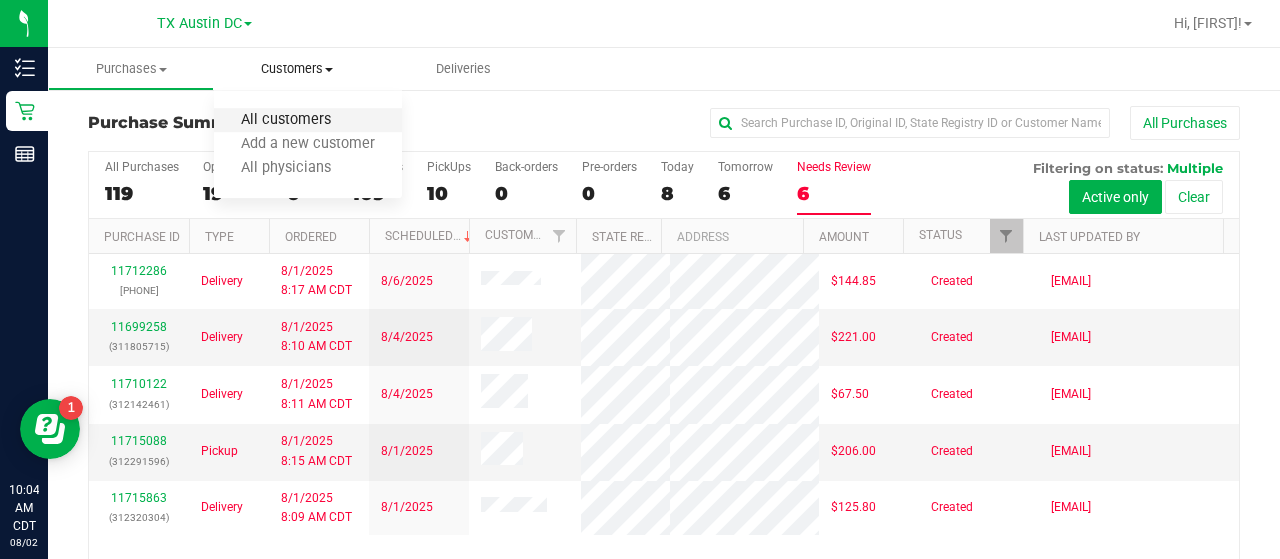 click on "All customers" at bounding box center [286, 120] 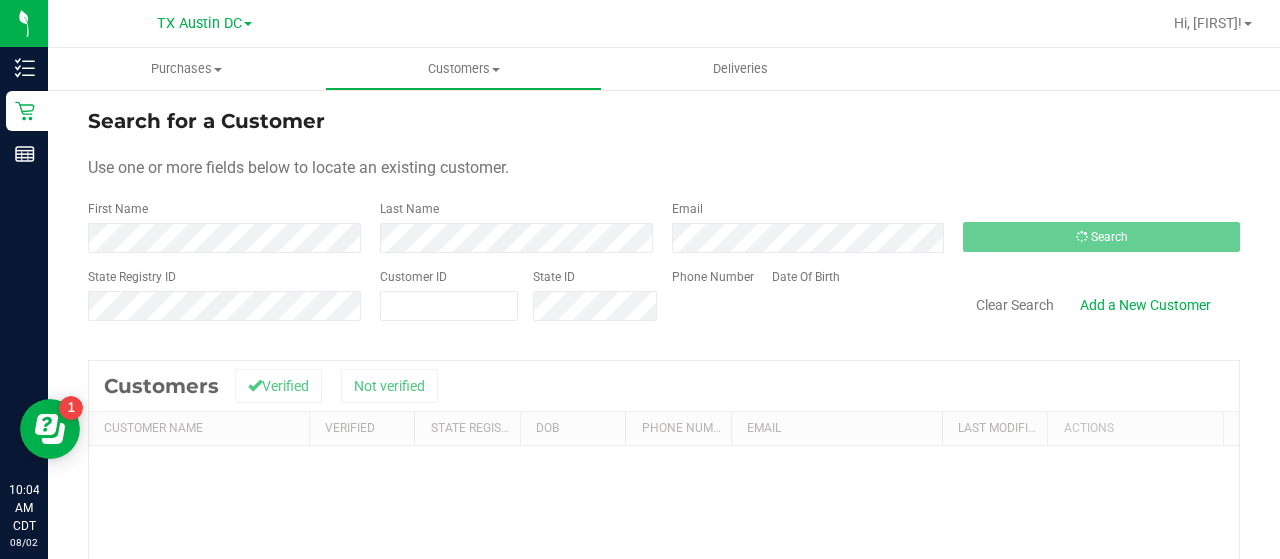scroll, scrollTop: 0, scrollLeft: 0, axis: both 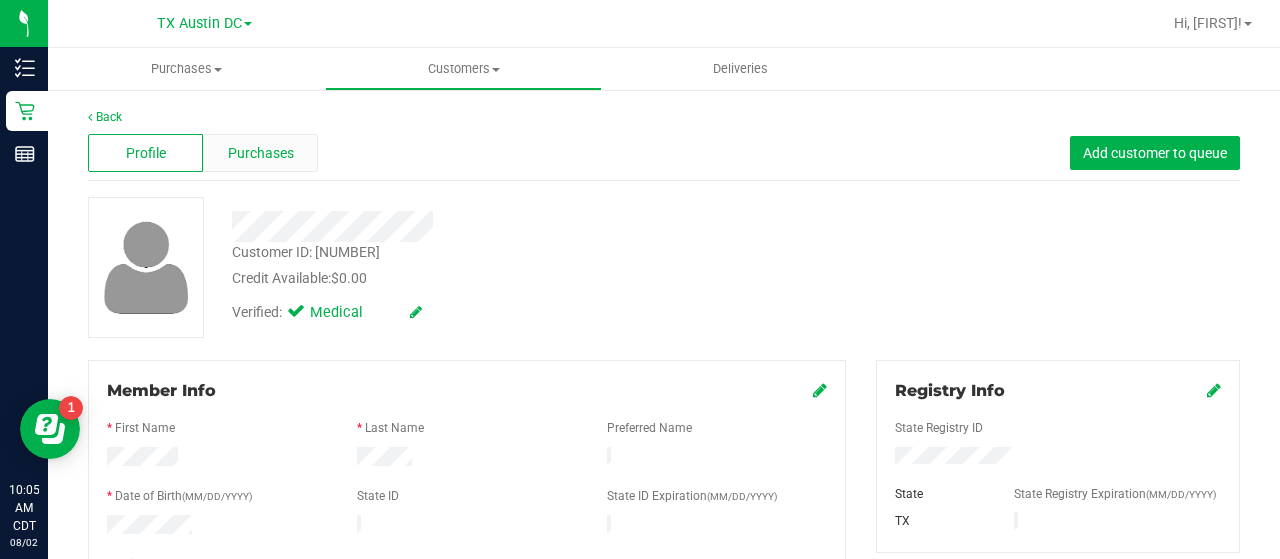 click on "Purchases" at bounding box center (261, 153) 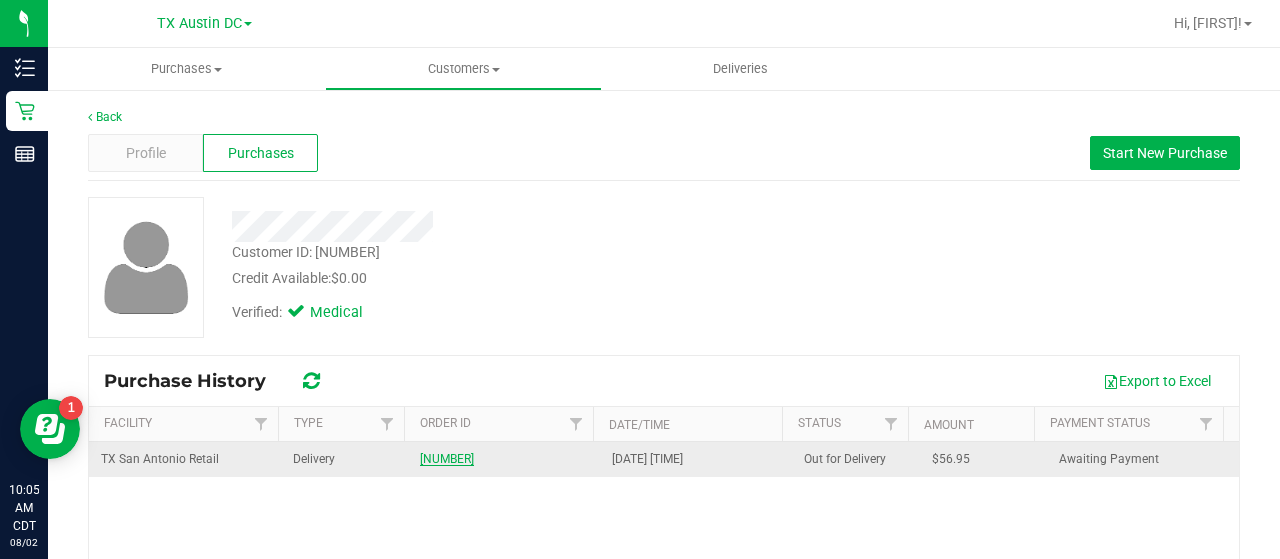 click on "[NUMBER]" at bounding box center (447, 459) 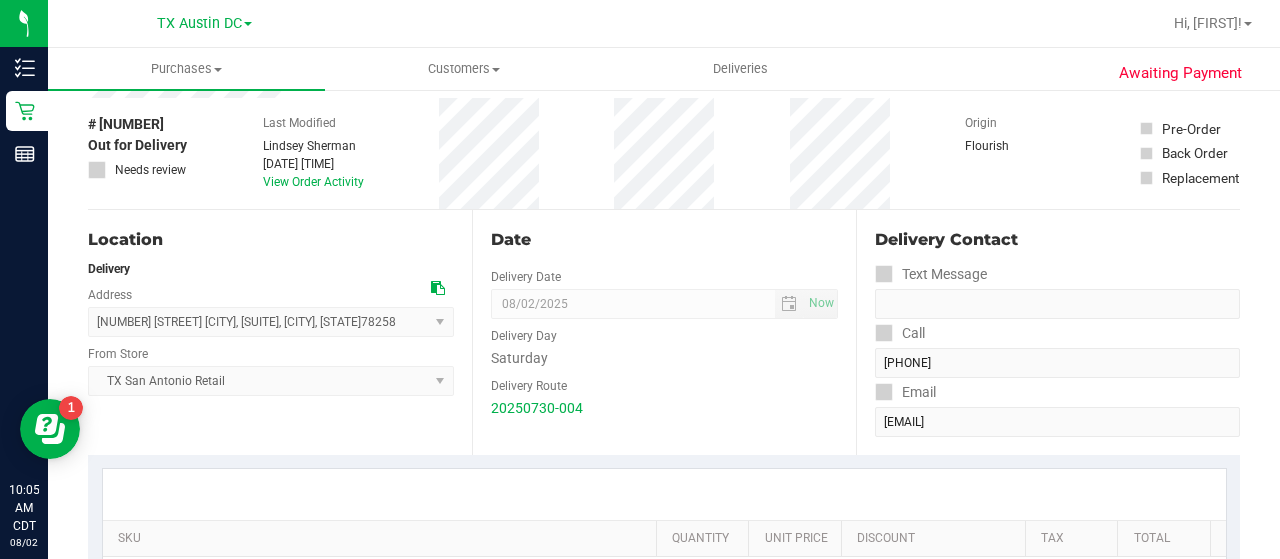 scroll, scrollTop: 0, scrollLeft: 0, axis: both 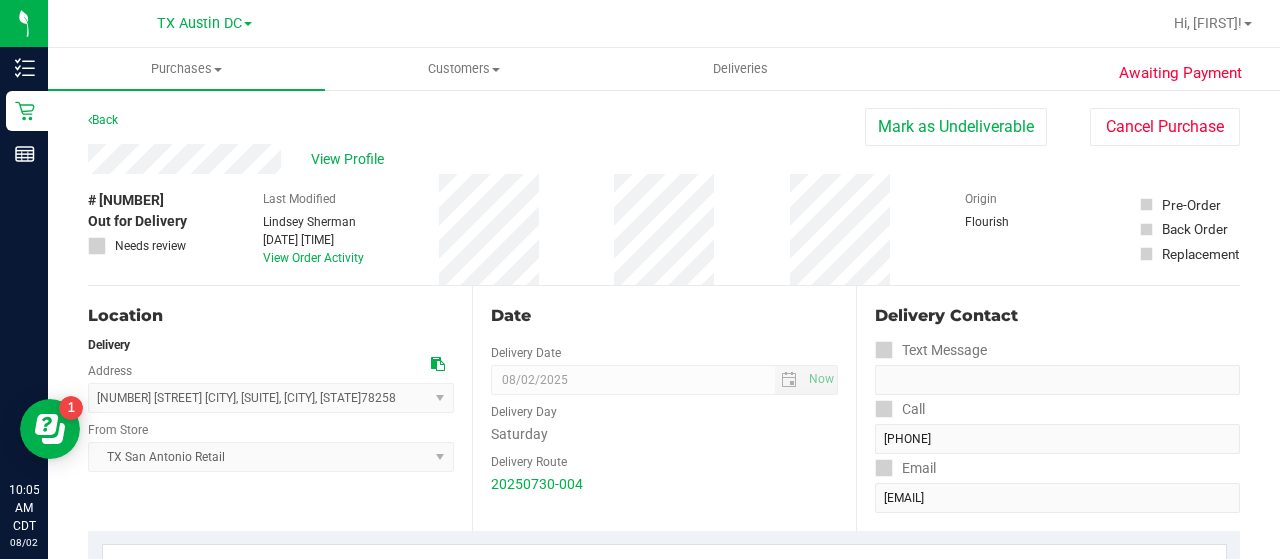 click on "# [NUMBER]
Out for Delivery
Needs review
Last Modified
[FIRST] [LAST]
[DATE] [TIME]
View Order Activity
Origin
Flourish
Pre-Order
Back Order
Replacement" at bounding box center (664, 229) 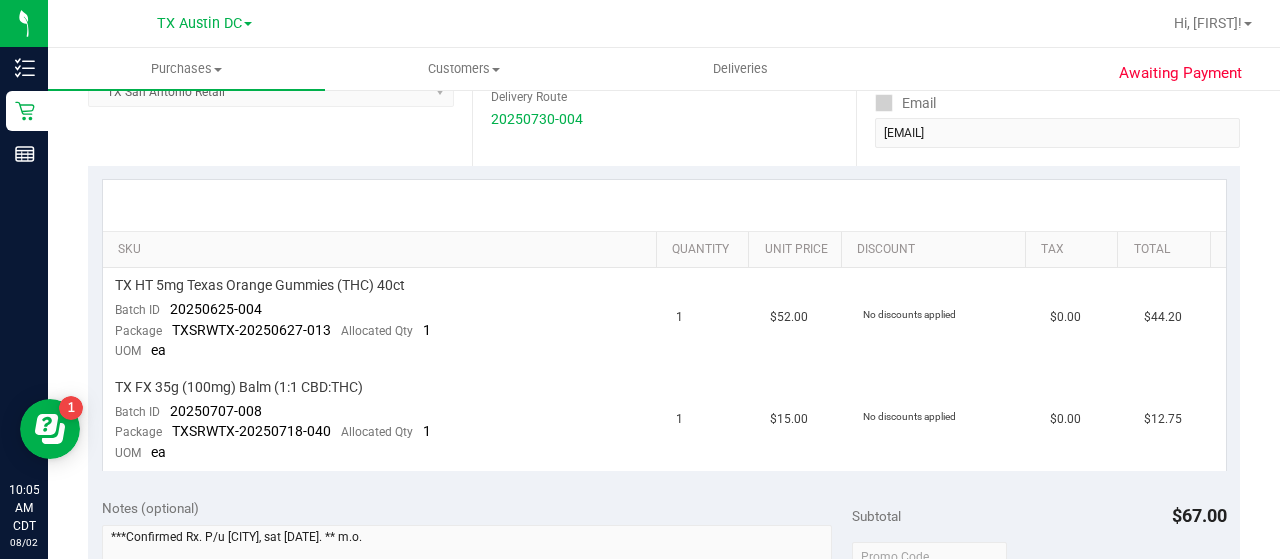 scroll, scrollTop: 0, scrollLeft: 0, axis: both 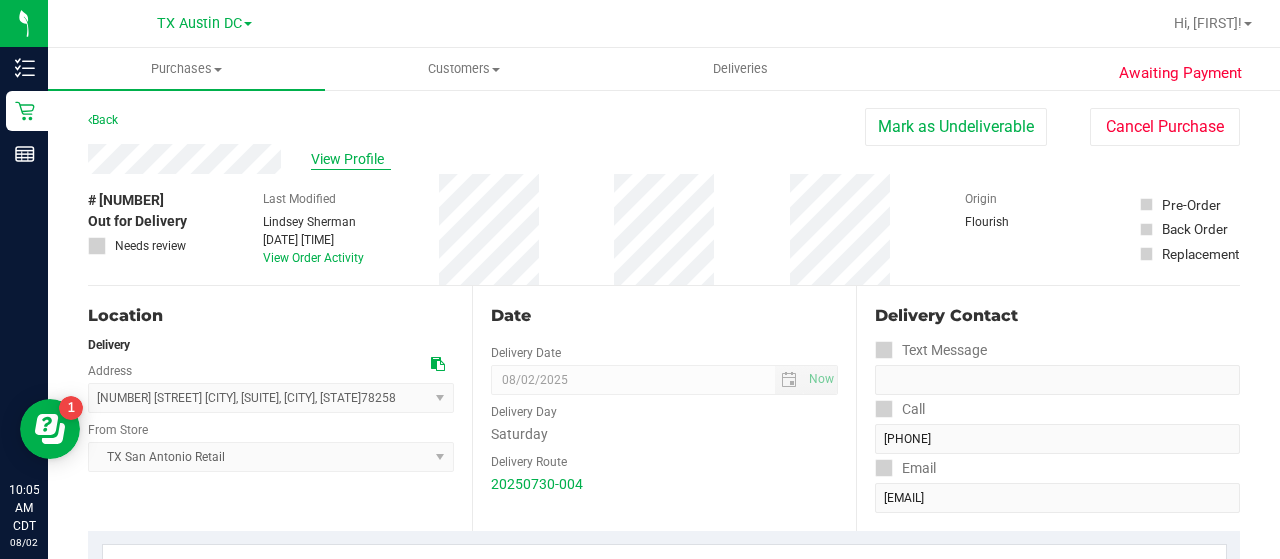 click on "View Profile" at bounding box center (351, 159) 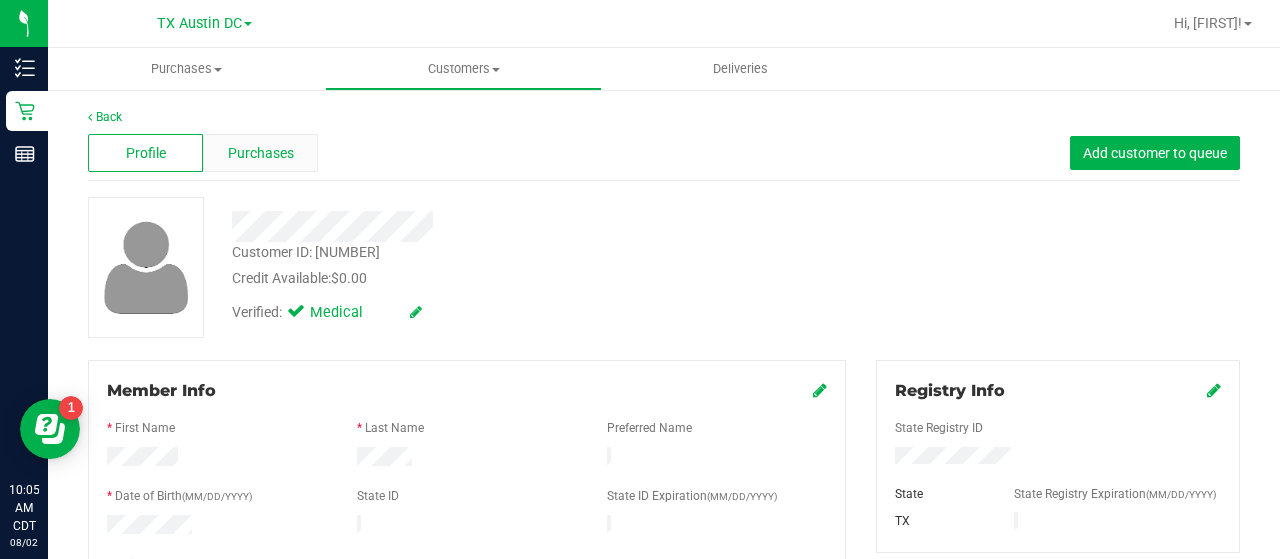 click on "Purchases" at bounding box center [261, 153] 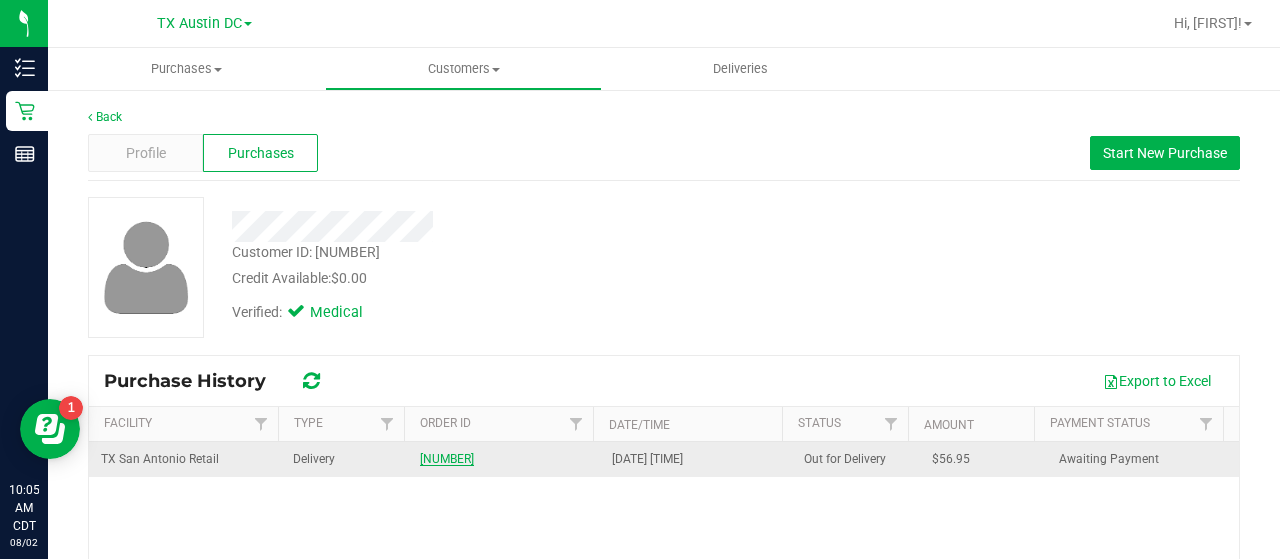 click on "[NUMBER]" at bounding box center (447, 459) 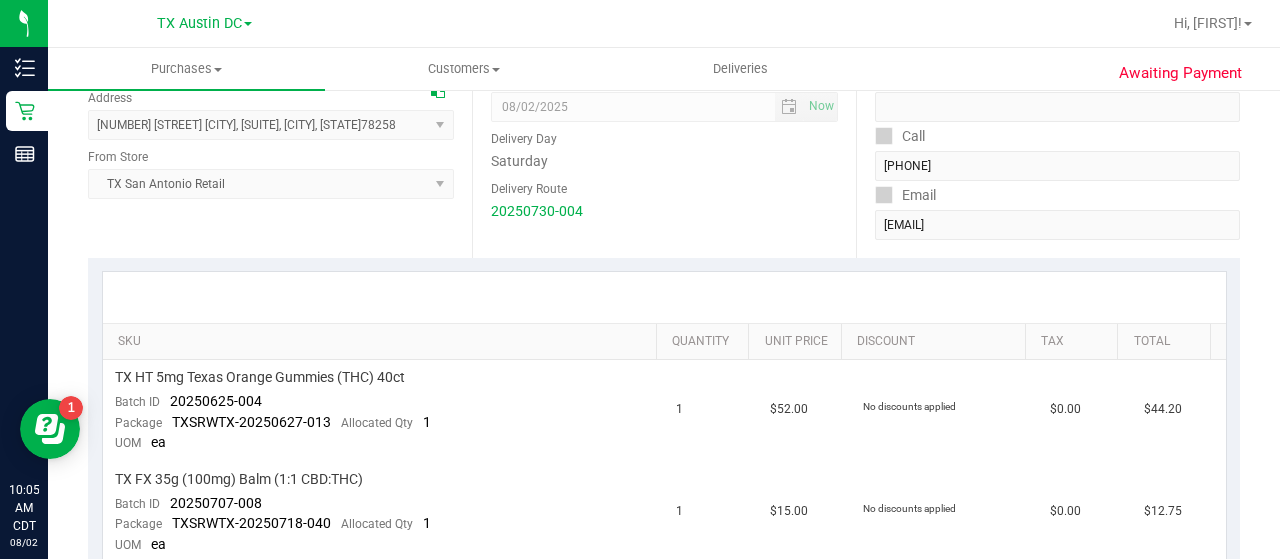 scroll, scrollTop: 596, scrollLeft: 0, axis: vertical 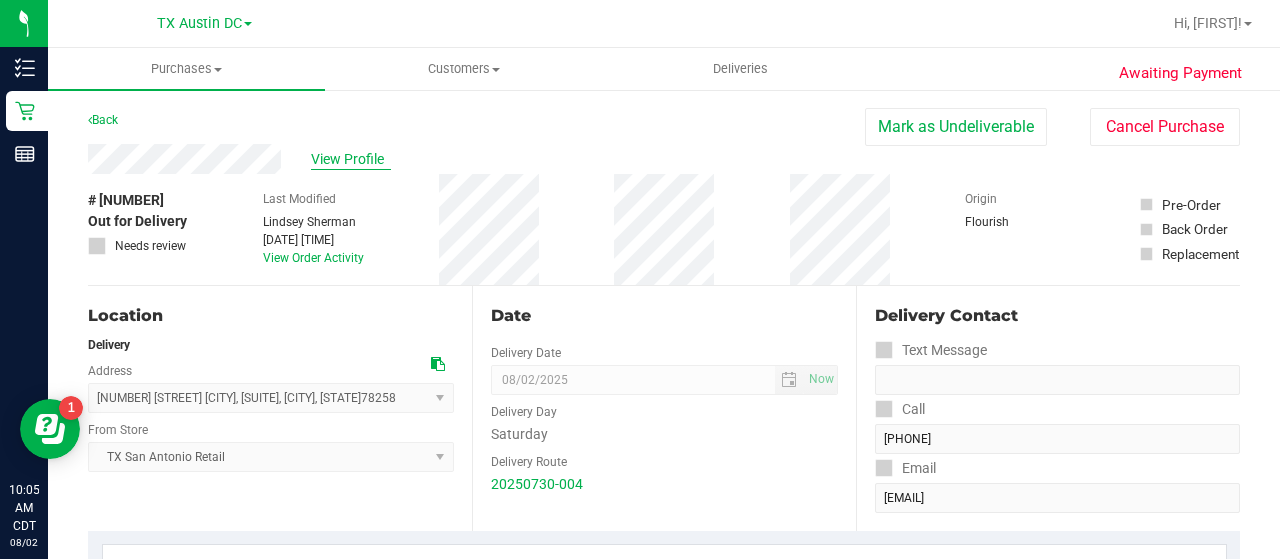 click on "View Profile" at bounding box center (351, 159) 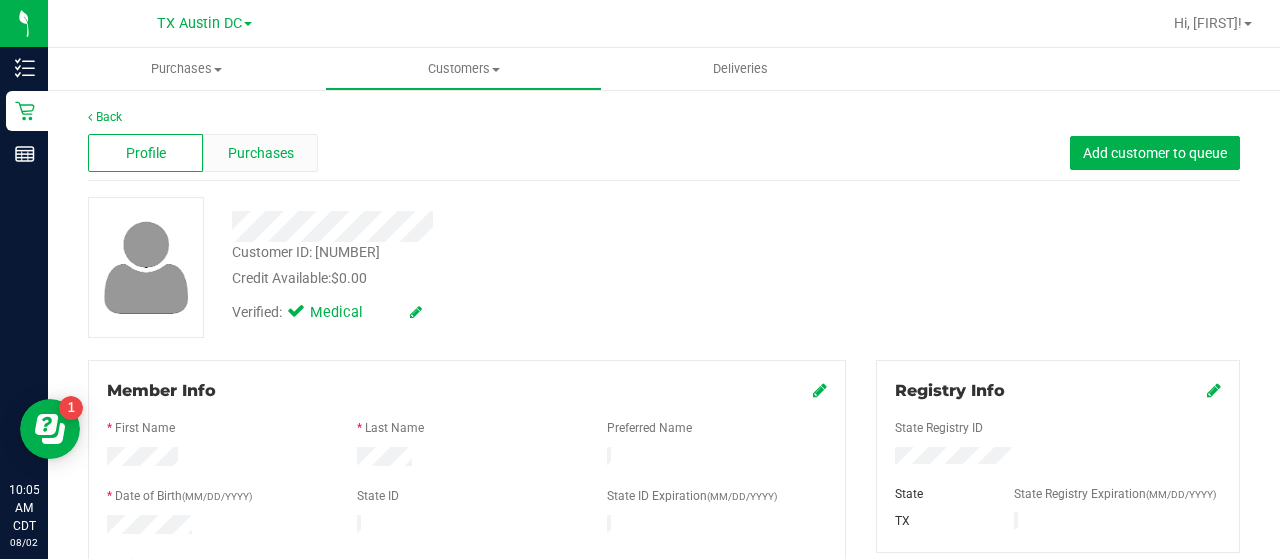 click on "Purchases" at bounding box center (260, 153) 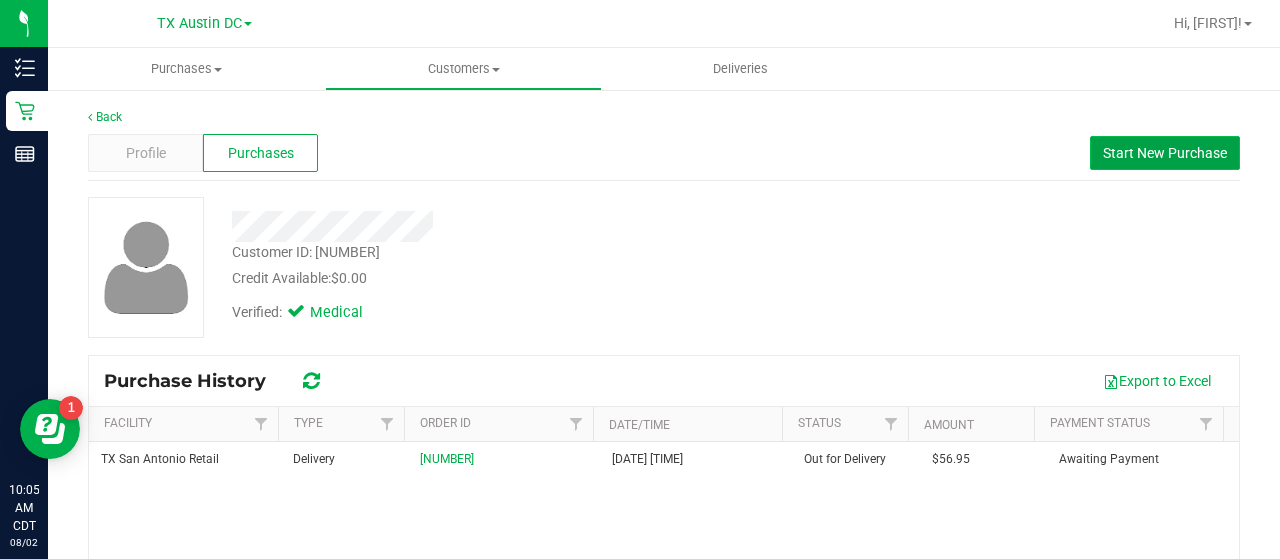 click on "Start New Purchase" at bounding box center (1165, 153) 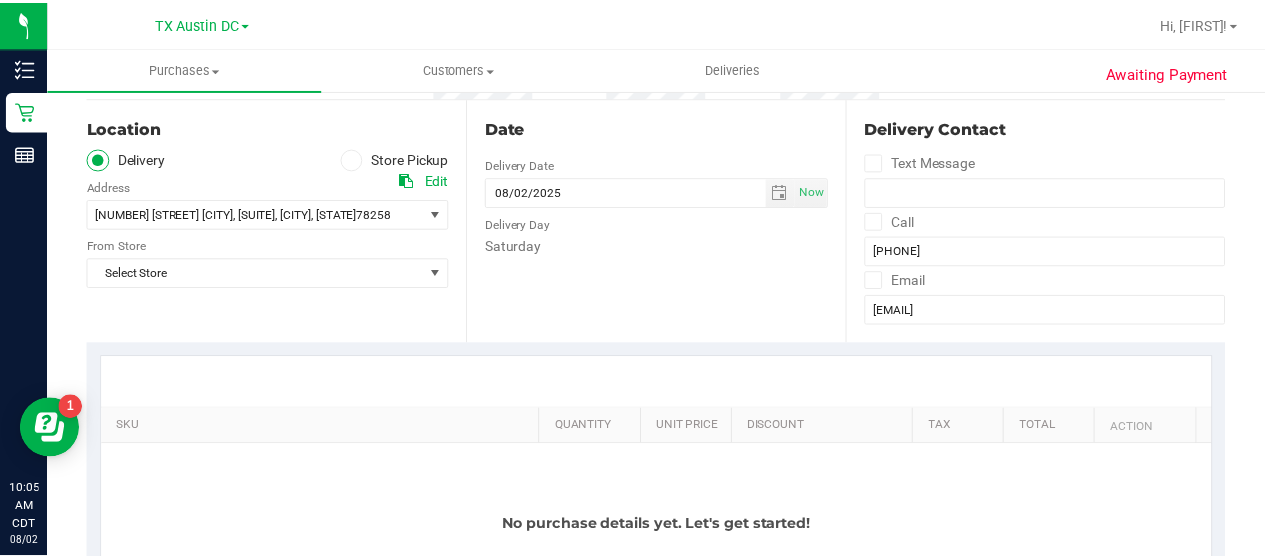 scroll, scrollTop: 168, scrollLeft: 0, axis: vertical 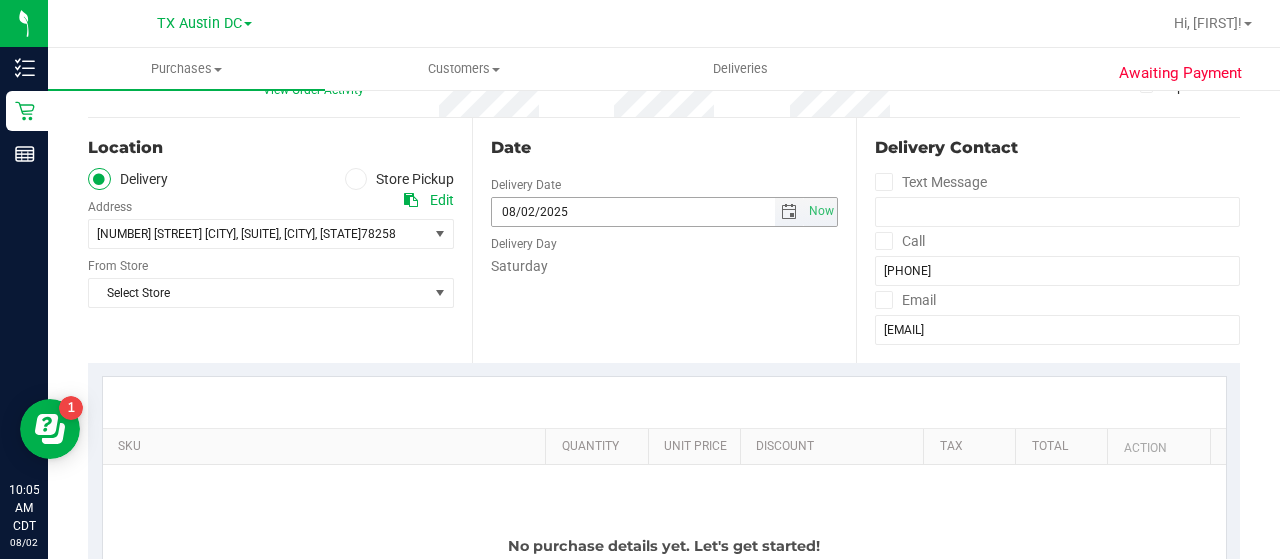 click at bounding box center (789, 212) 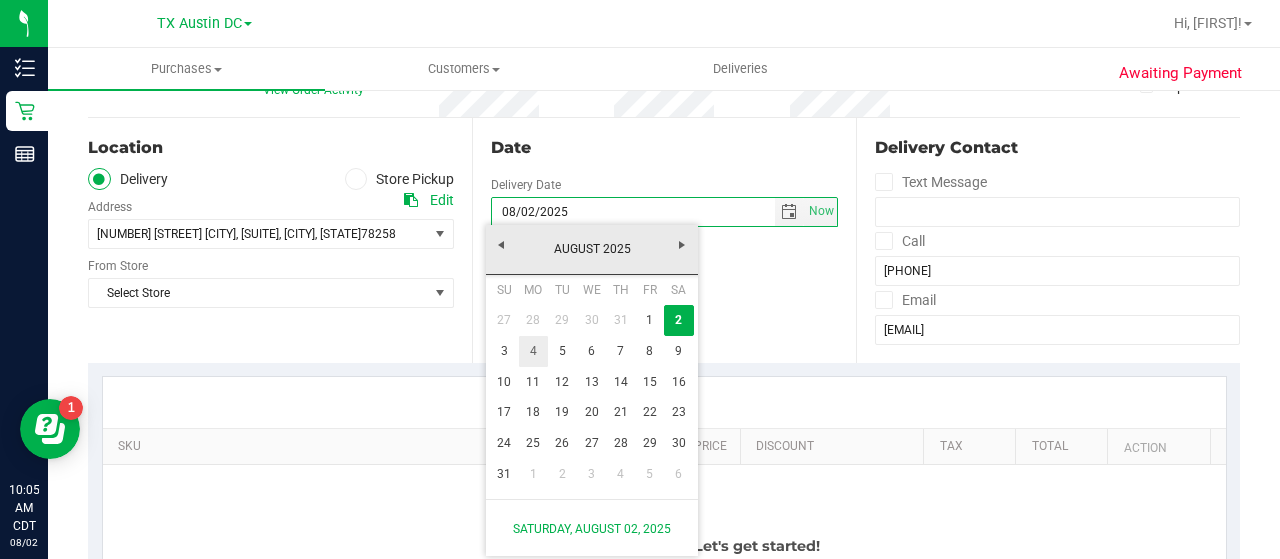 click on "4" at bounding box center [533, 351] 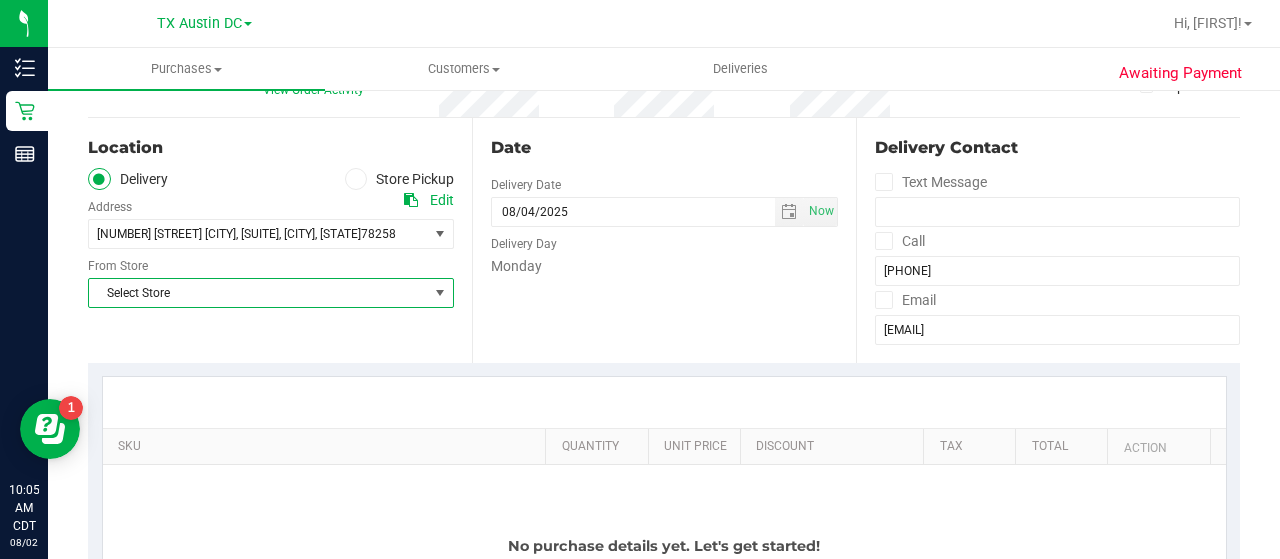click on "Select Store" at bounding box center (258, 293) 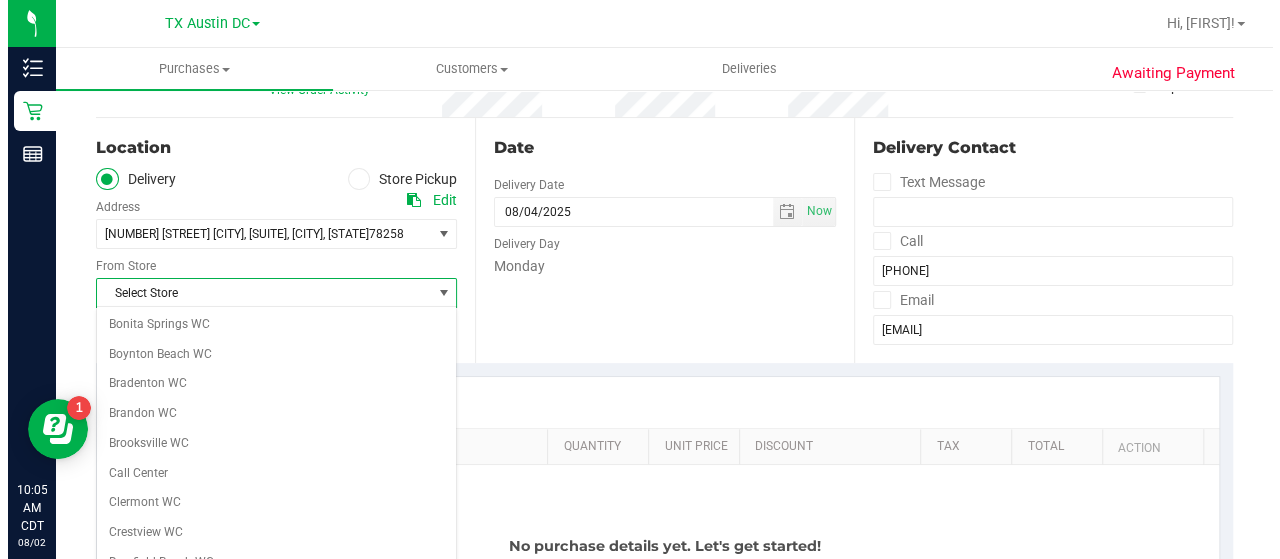 scroll, scrollTop: 1414, scrollLeft: 0, axis: vertical 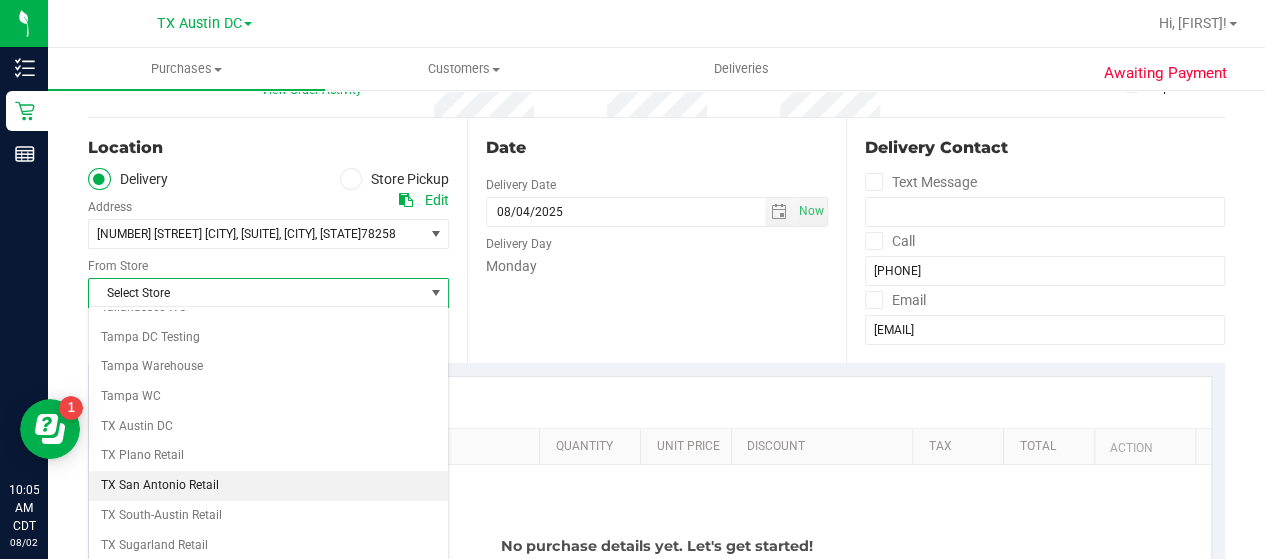 click on "TX San Antonio Retail" at bounding box center (268, 486) 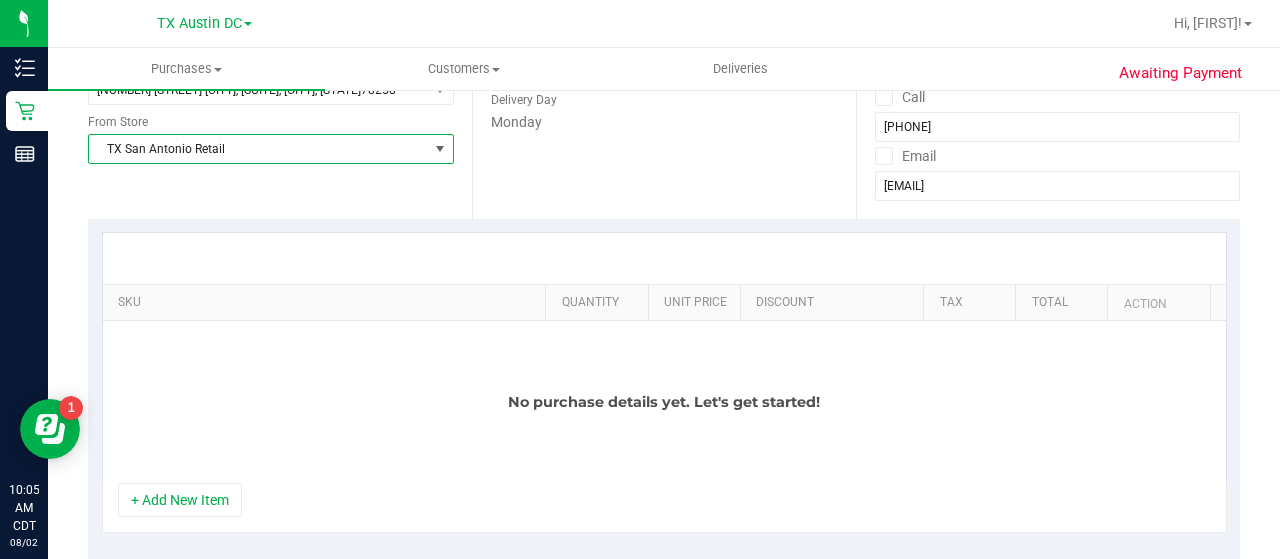 scroll, scrollTop: 404, scrollLeft: 0, axis: vertical 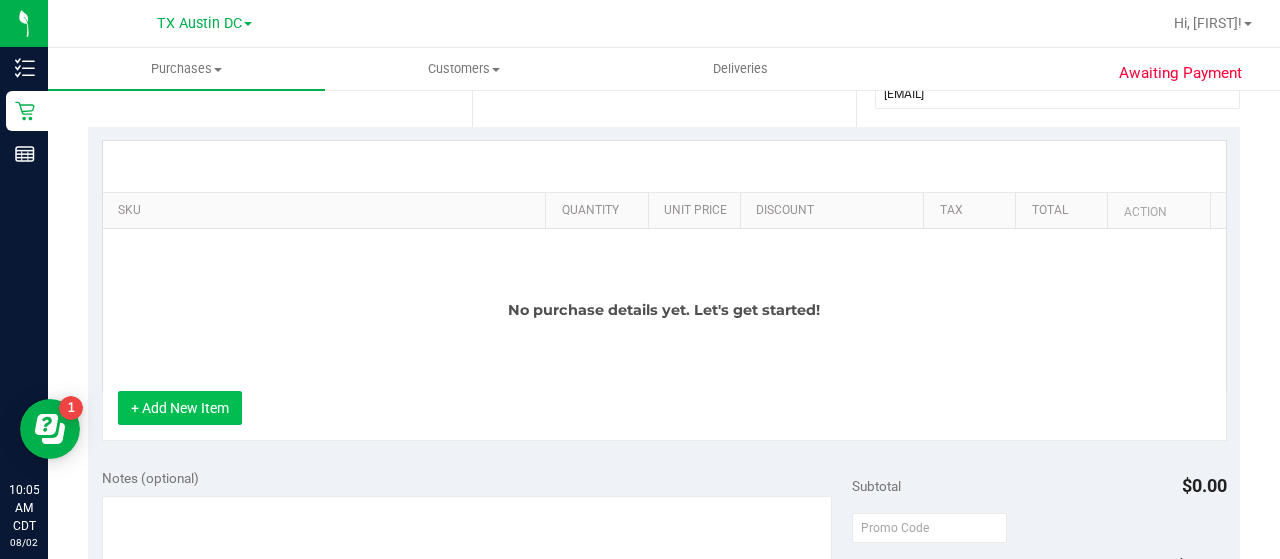 click on "+ Add New Item" at bounding box center [180, 408] 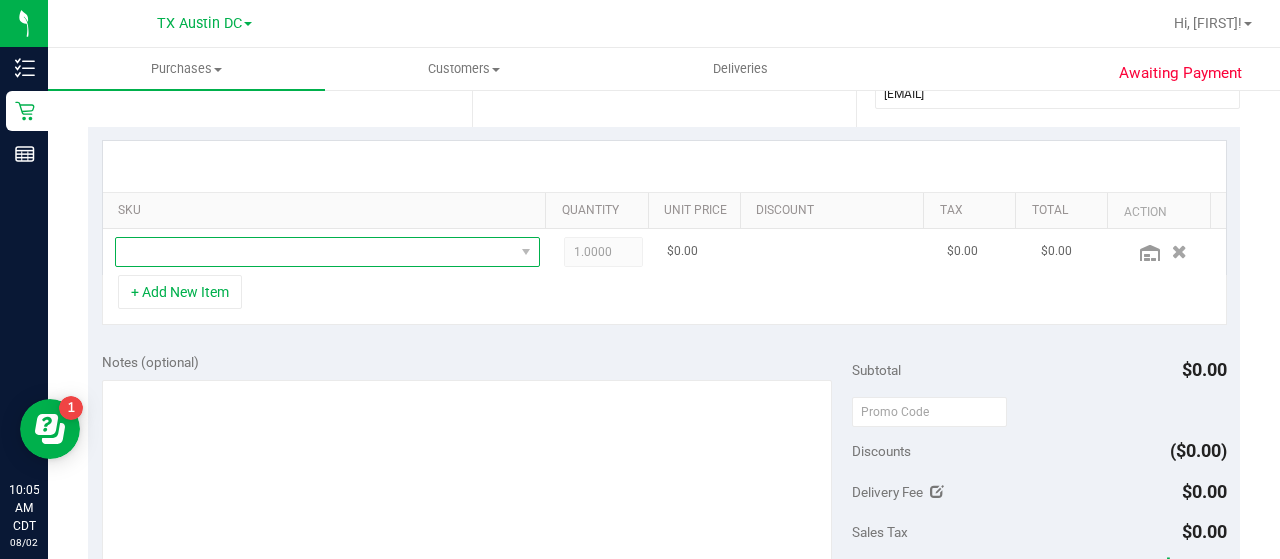 click at bounding box center [315, 252] 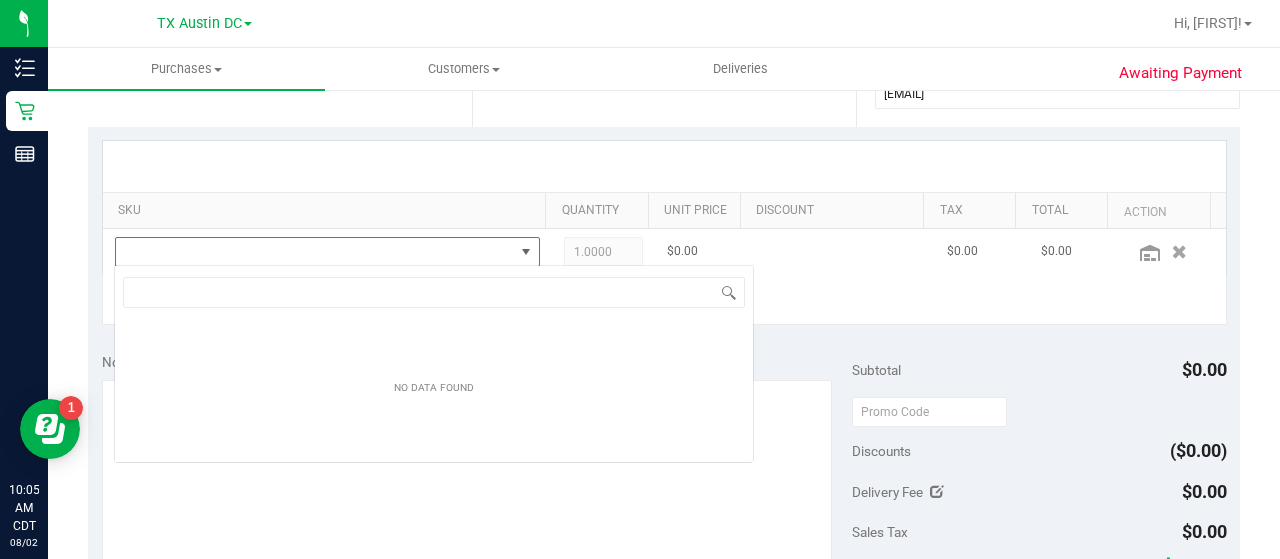 scroll, scrollTop: 99970, scrollLeft: 99586, axis: both 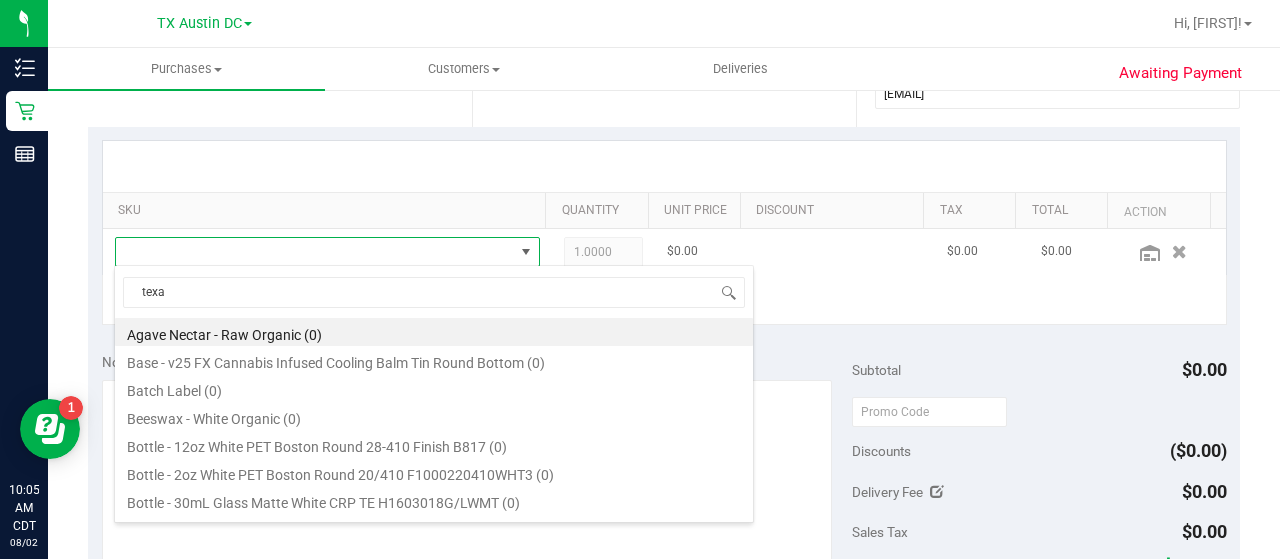 type on "texas" 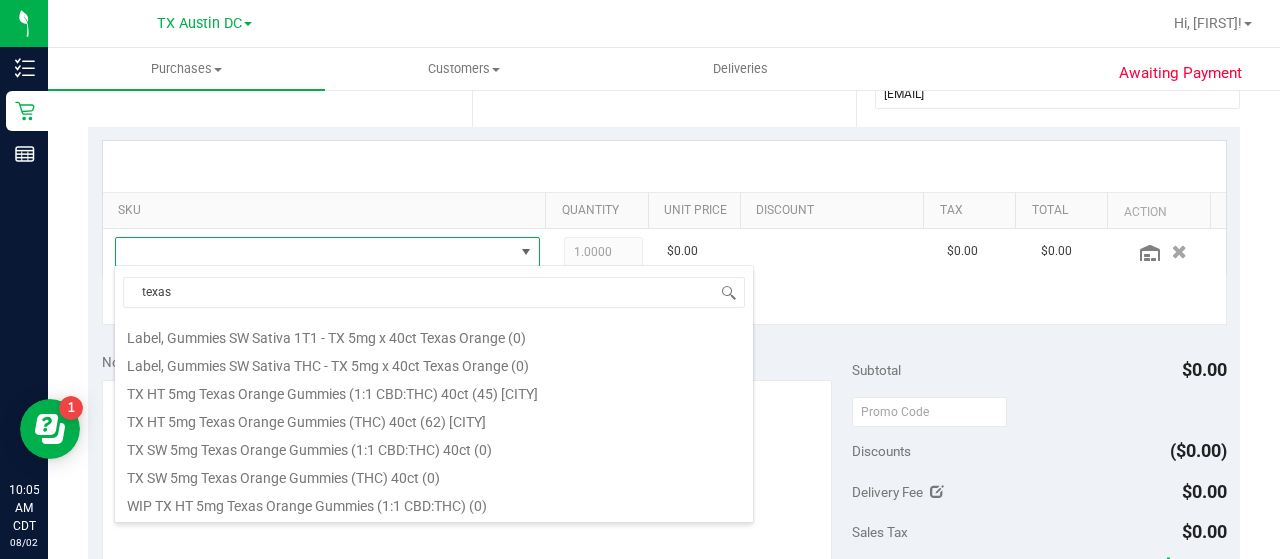 scroll, scrollTop: 210, scrollLeft: 0, axis: vertical 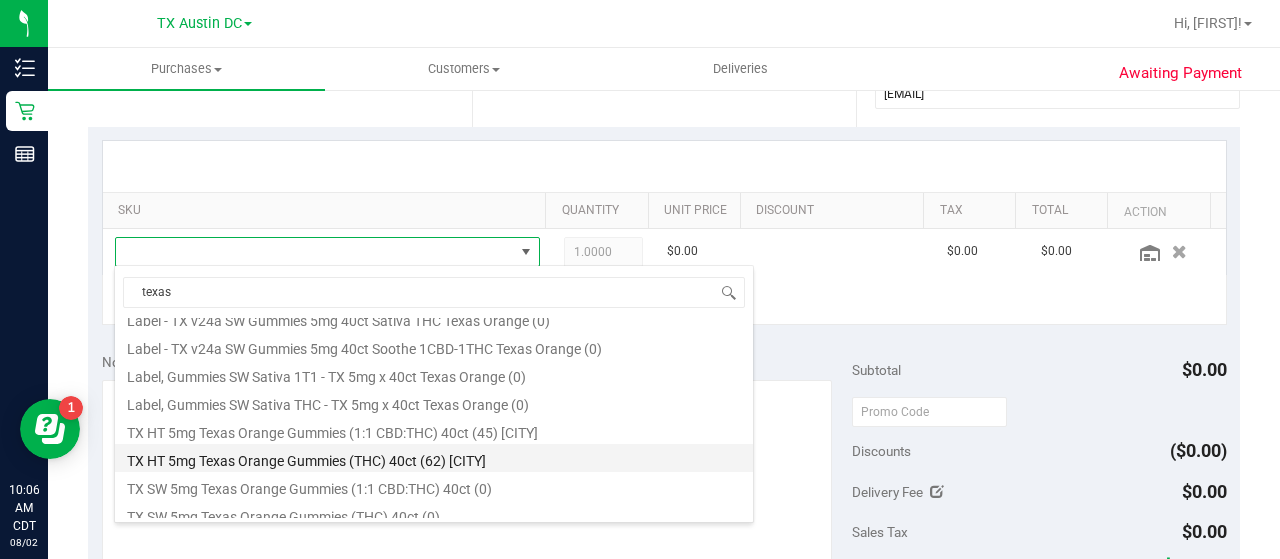 click on "TX HT 5mg Texas Orange Gummies (THC) 40ct (62) [CITY]" at bounding box center (434, 458) 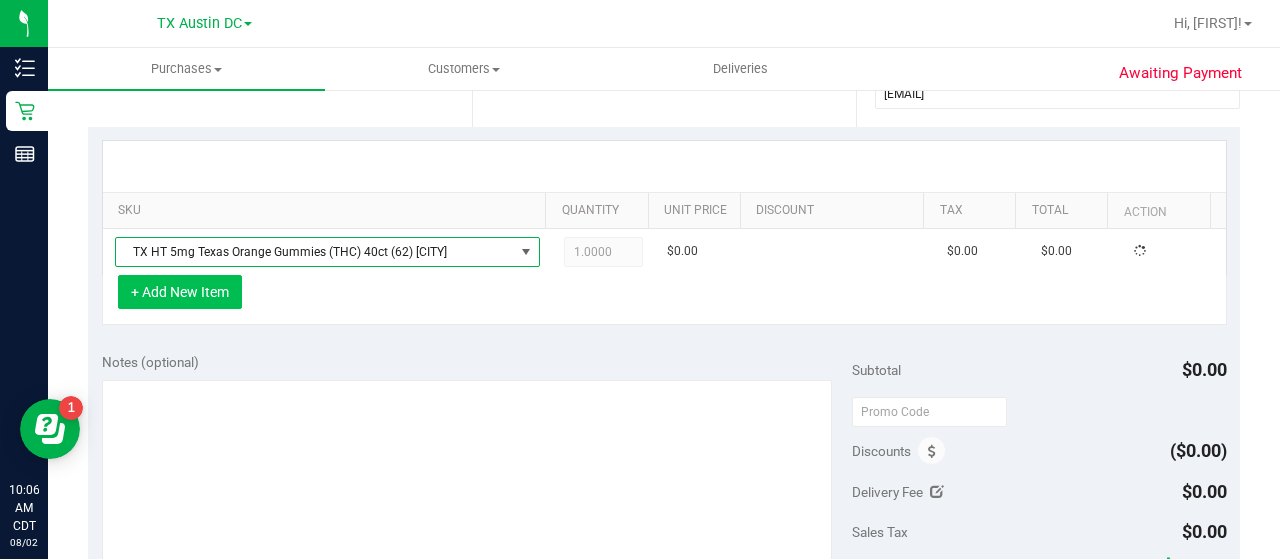 click on "+ Add New Item" at bounding box center [180, 292] 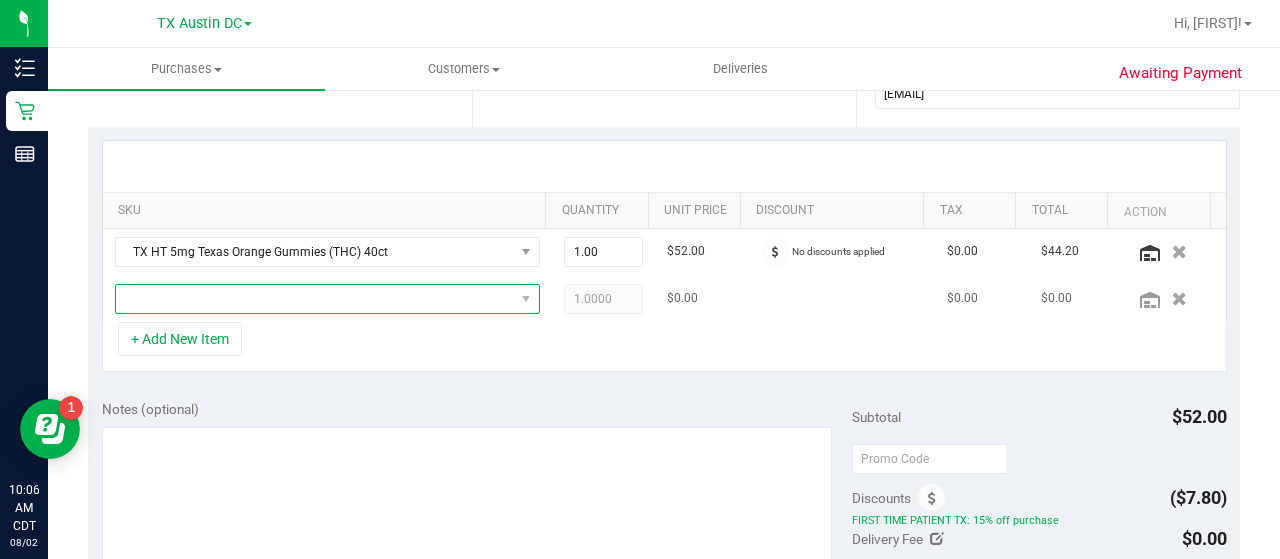 click at bounding box center [315, 299] 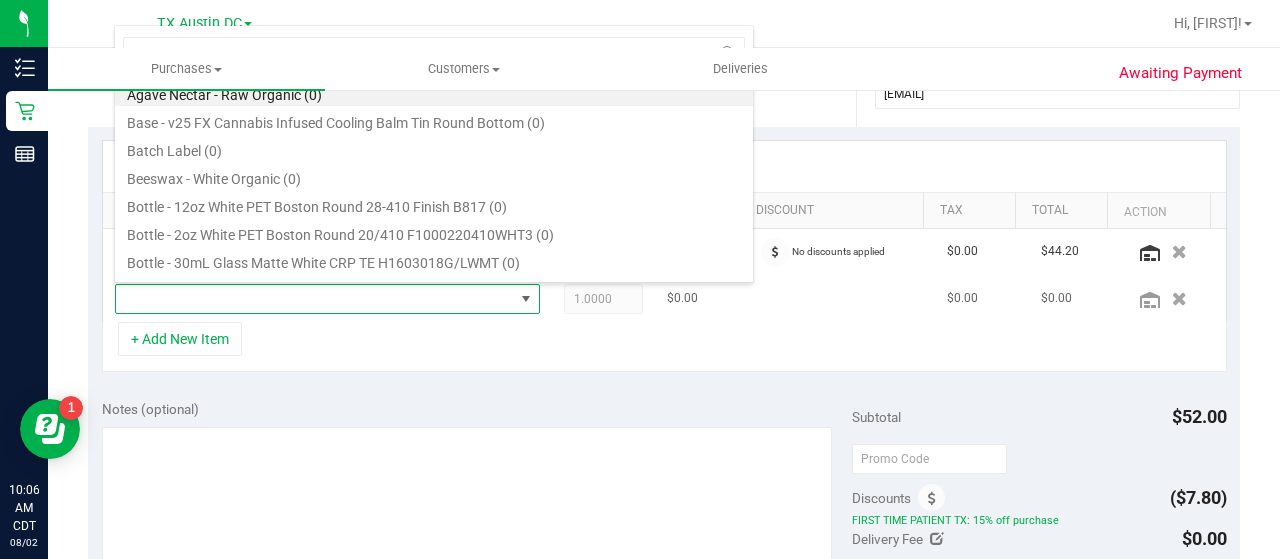 scroll, scrollTop: 99970, scrollLeft: 99586, axis: both 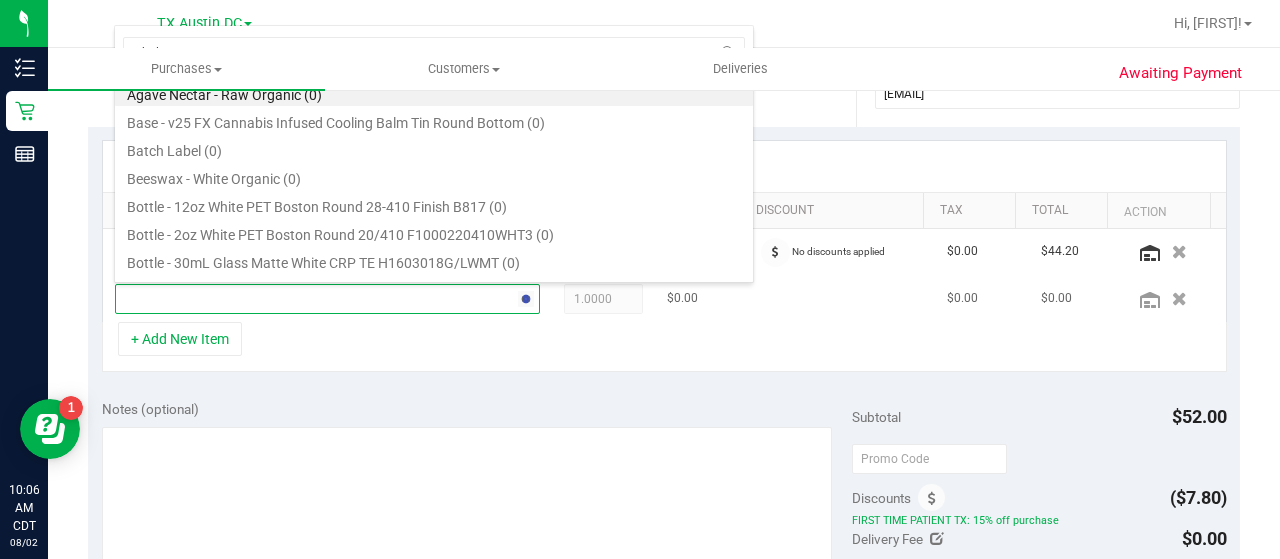 type on "balm" 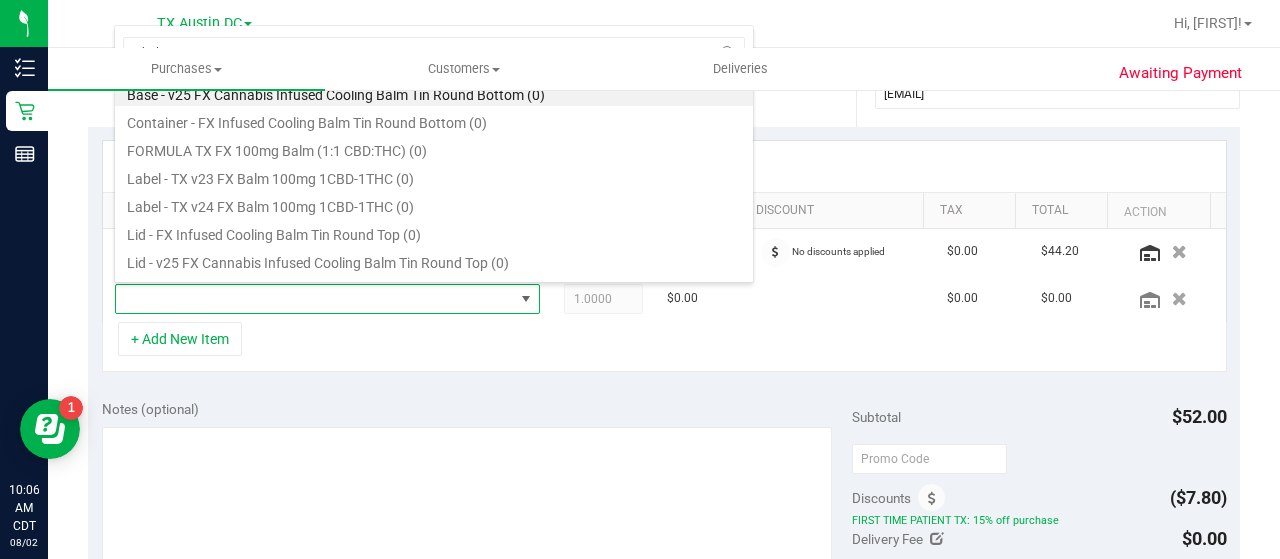 scroll, scrollTop: 24, scrollLeft: 0, axis: vertical 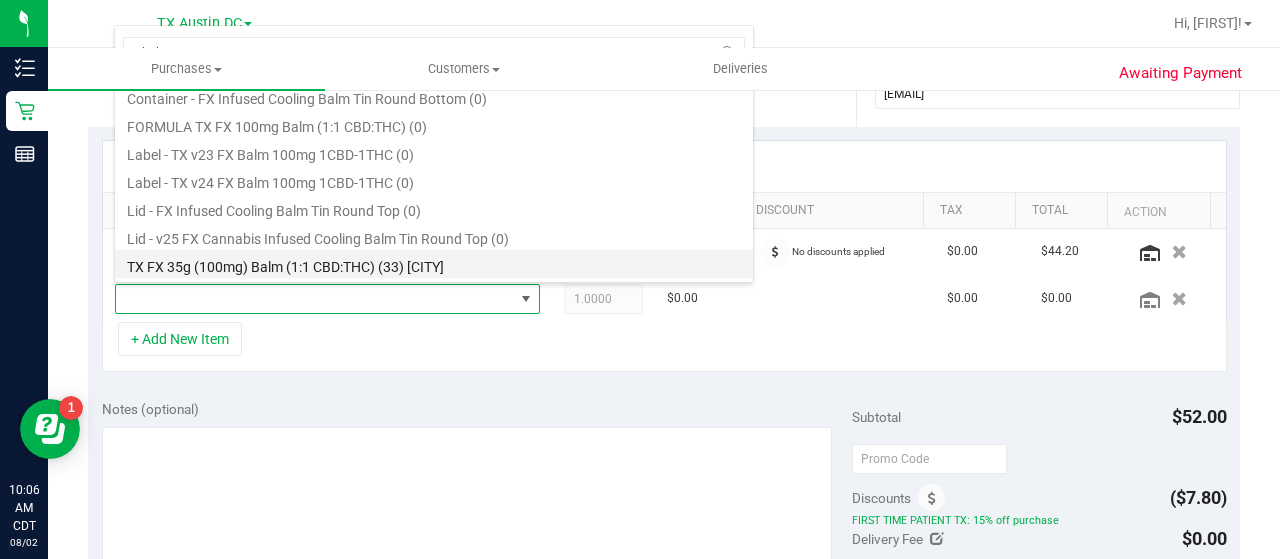 click on "TX FX 35g (100mg) Balm (1:1 CBD:THC) (33) [CITY]" at bounding box center (434, 264) 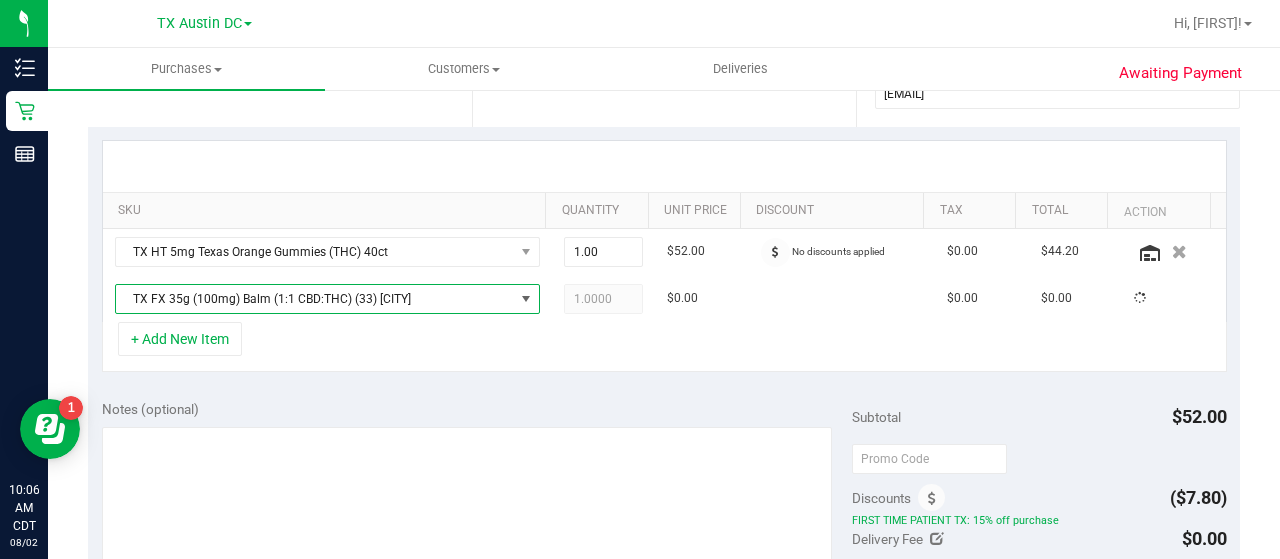 click on "+ Add New Item" at bounding box center [664, 347] 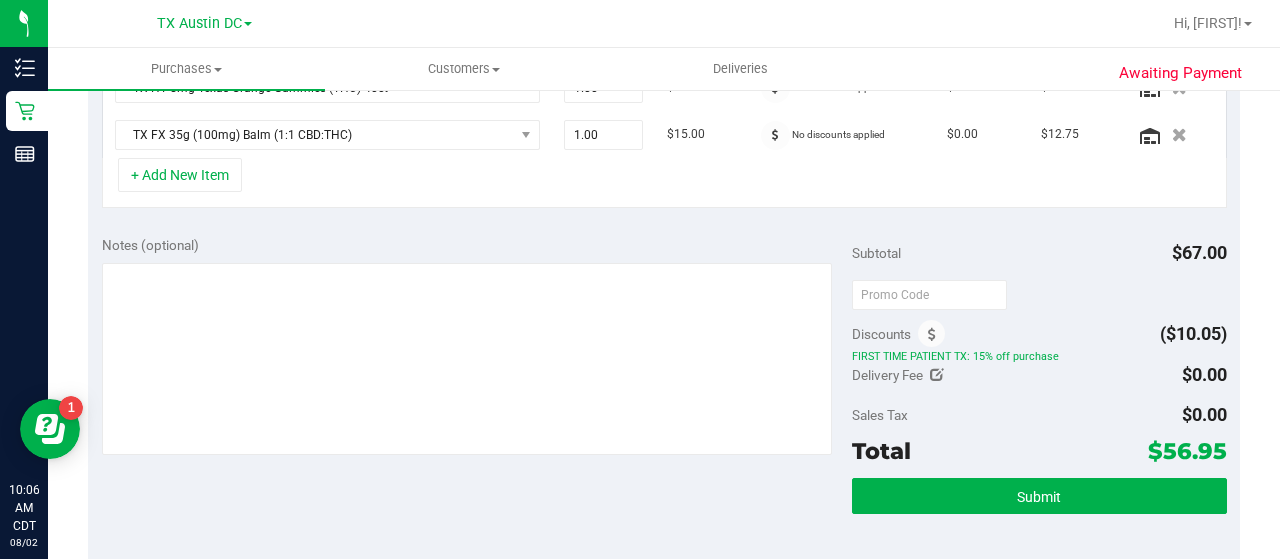 scroll, scrollTop: 577, scrollLeft: 0, axis: vertical 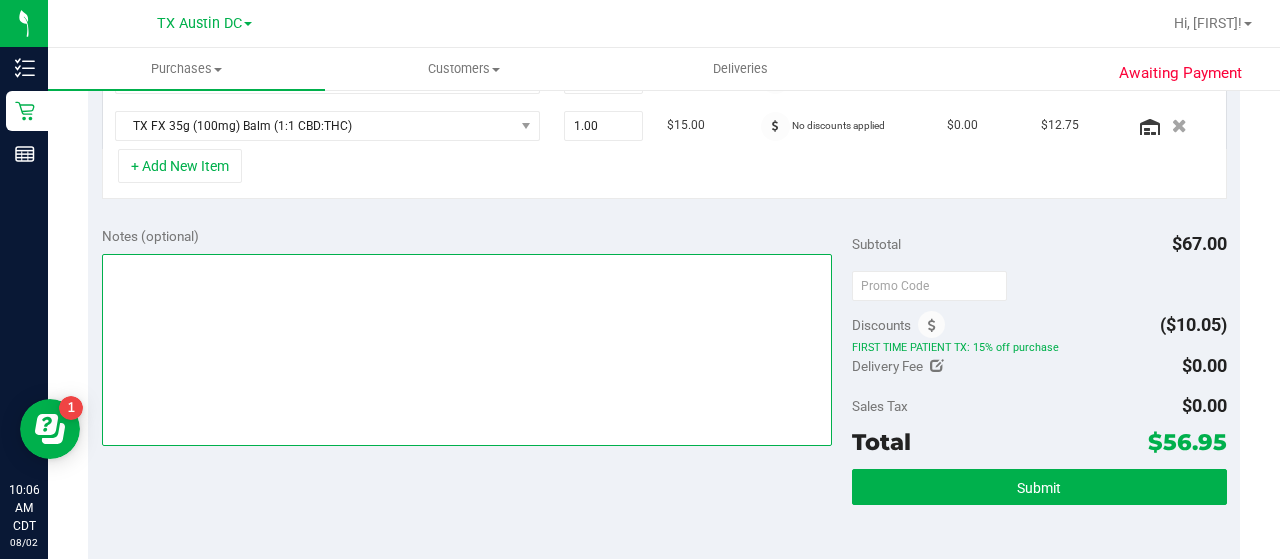 click at bounding box center (467, 350) 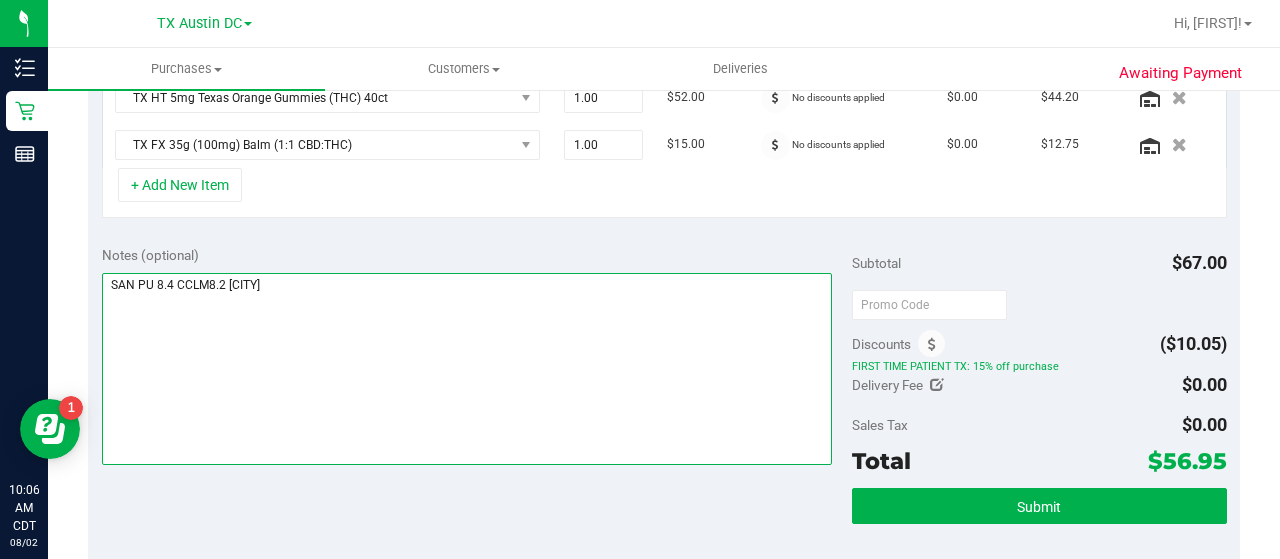 scroll, scrollTop: 576, scrollLeft: 0, axis: vertical 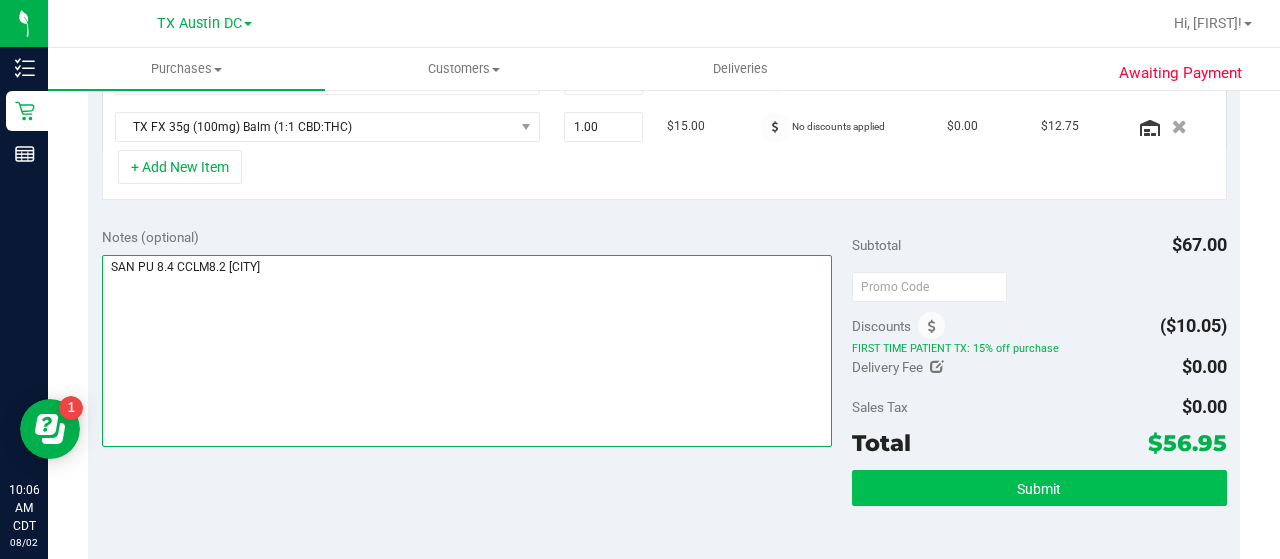 type on "SAN PU 8.4 CCLM8.2 [CITY]" 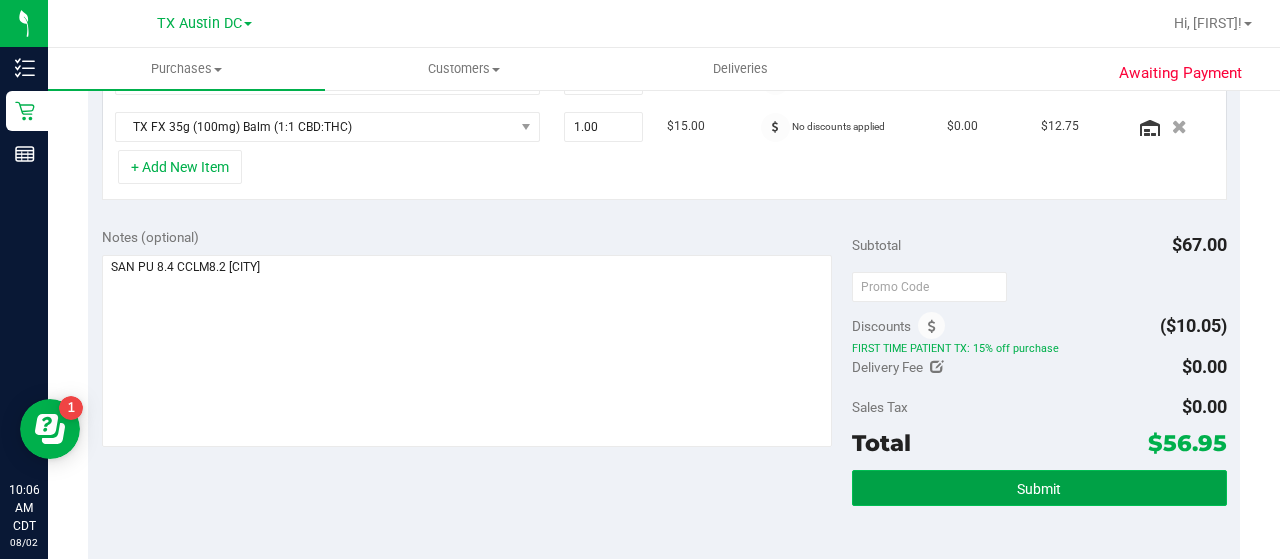click on "Submit" at bounding box center [1039, 488] 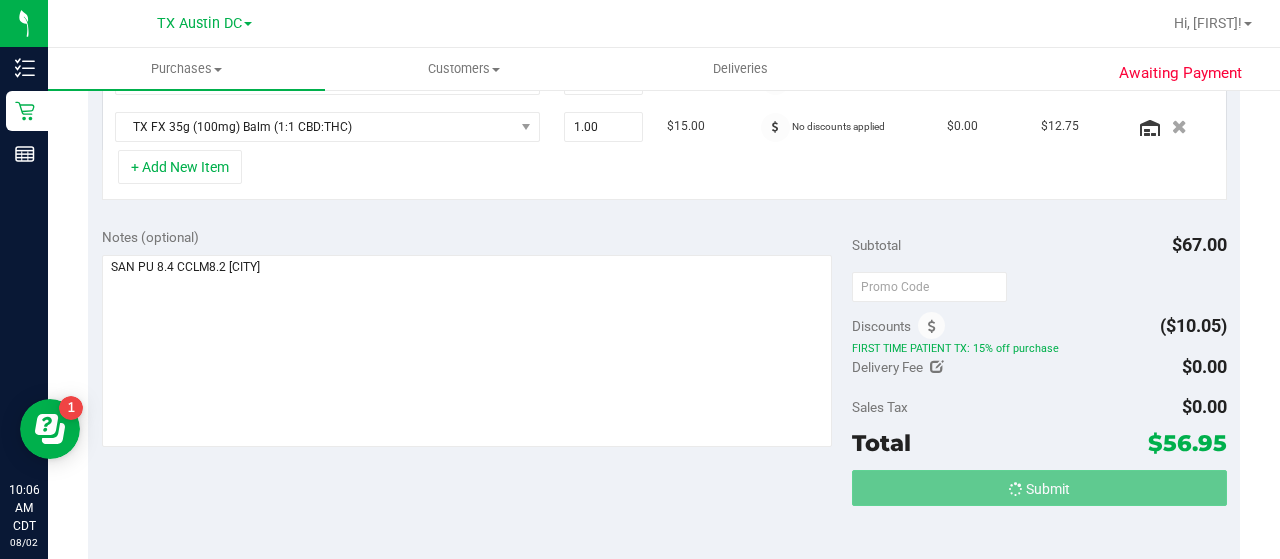 scroll, scrollTop: 579, scrollLeft: 0, axis: vertical 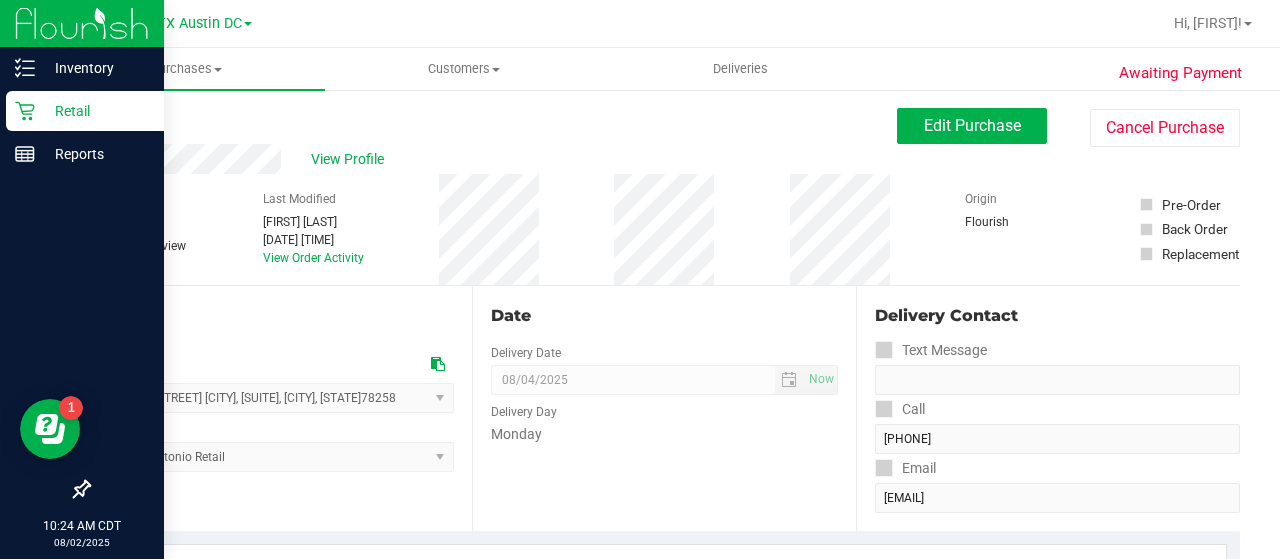 click 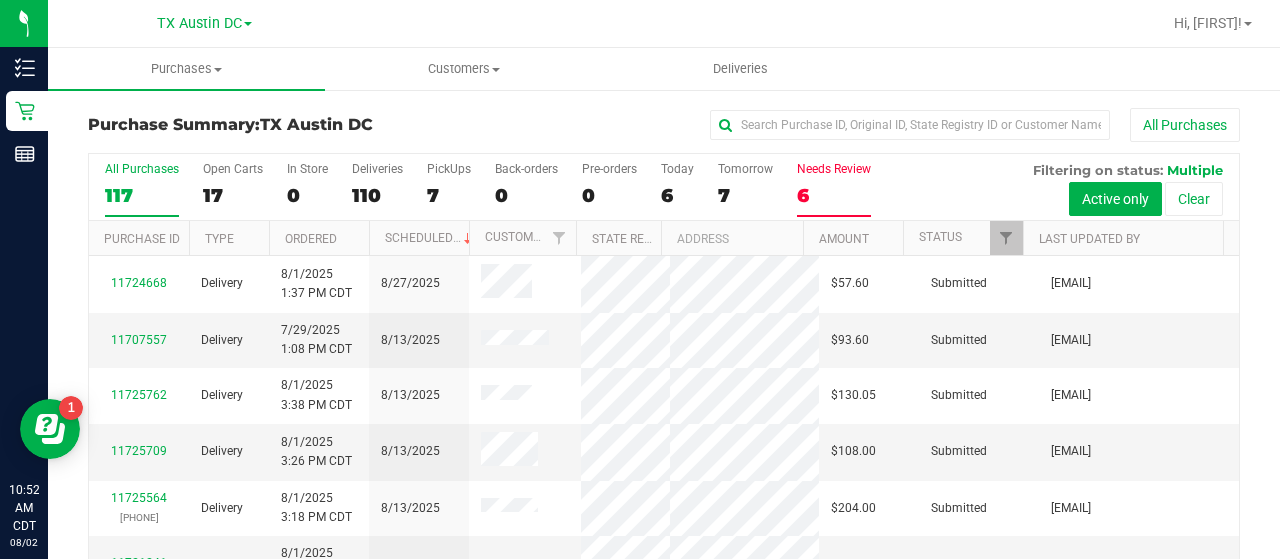 click on "6" at bounding box center (834, 195) 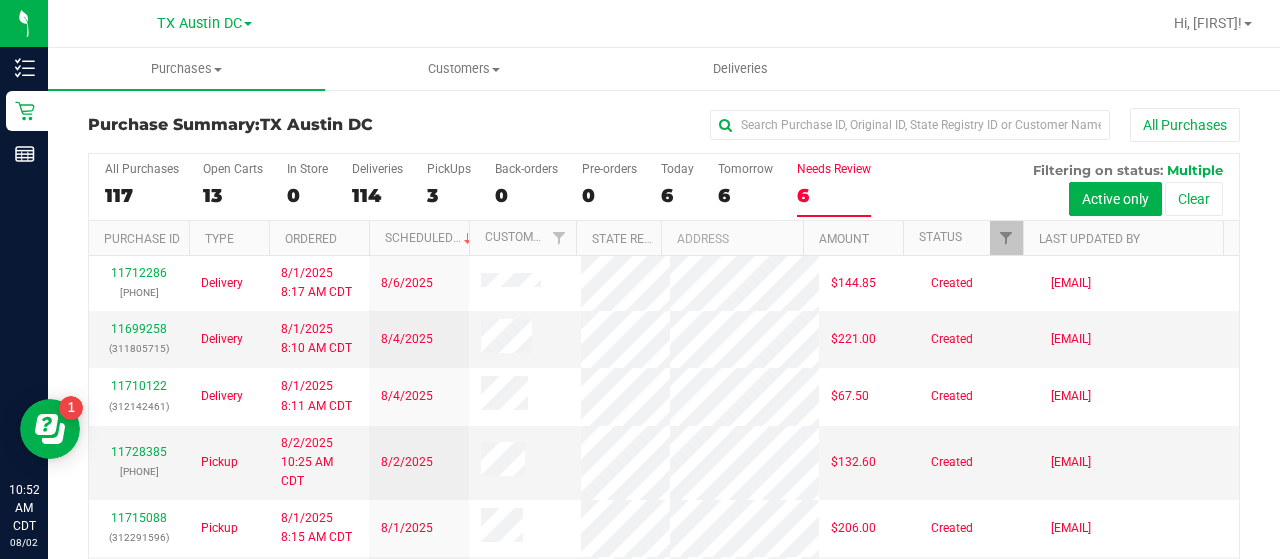 scroll, scrollTop: 106, scrollLeft: 0, axis: vertical 